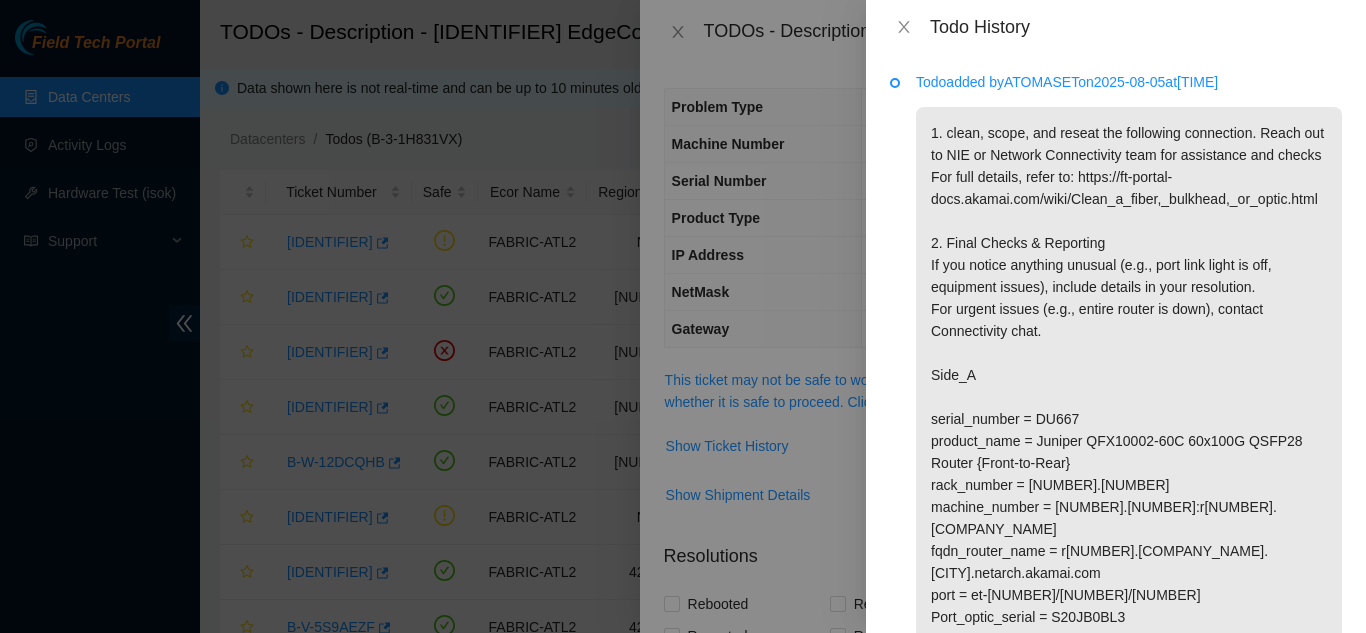 scroll, scrollTop: 0, scrollLeft: 0, axis: both 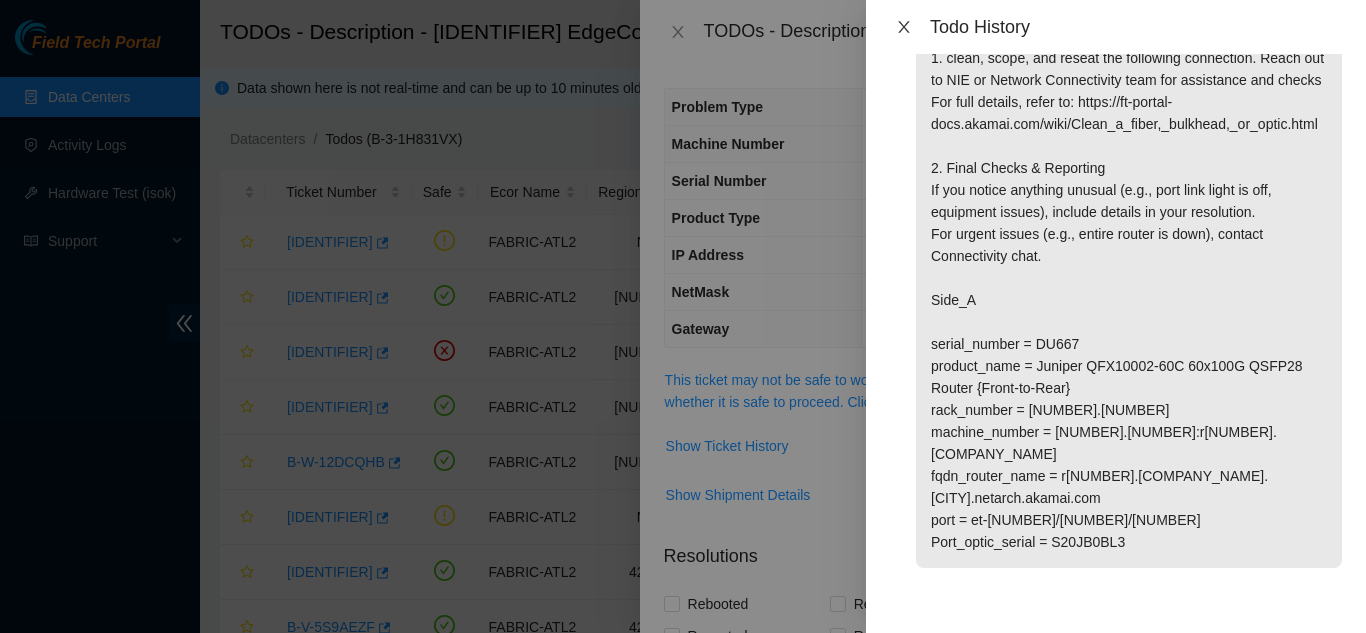 click 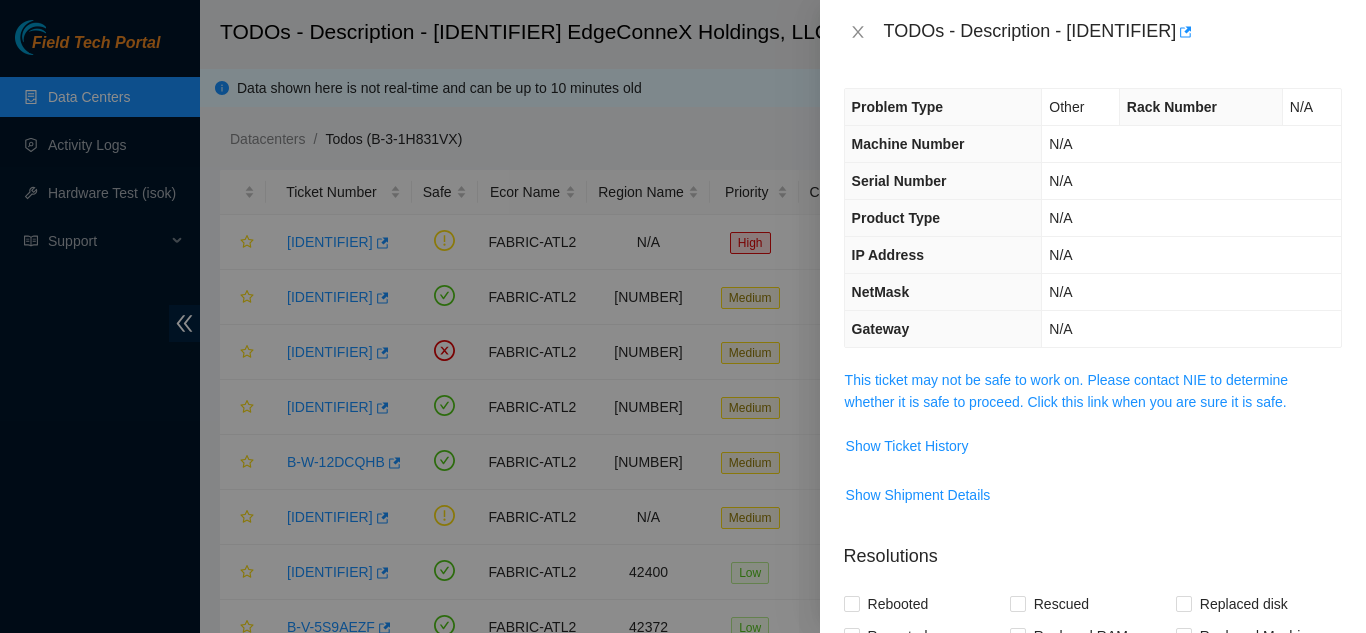 click on "TODOs - Description - [IDENTIFIER]" at bounding box center [1093, 32] 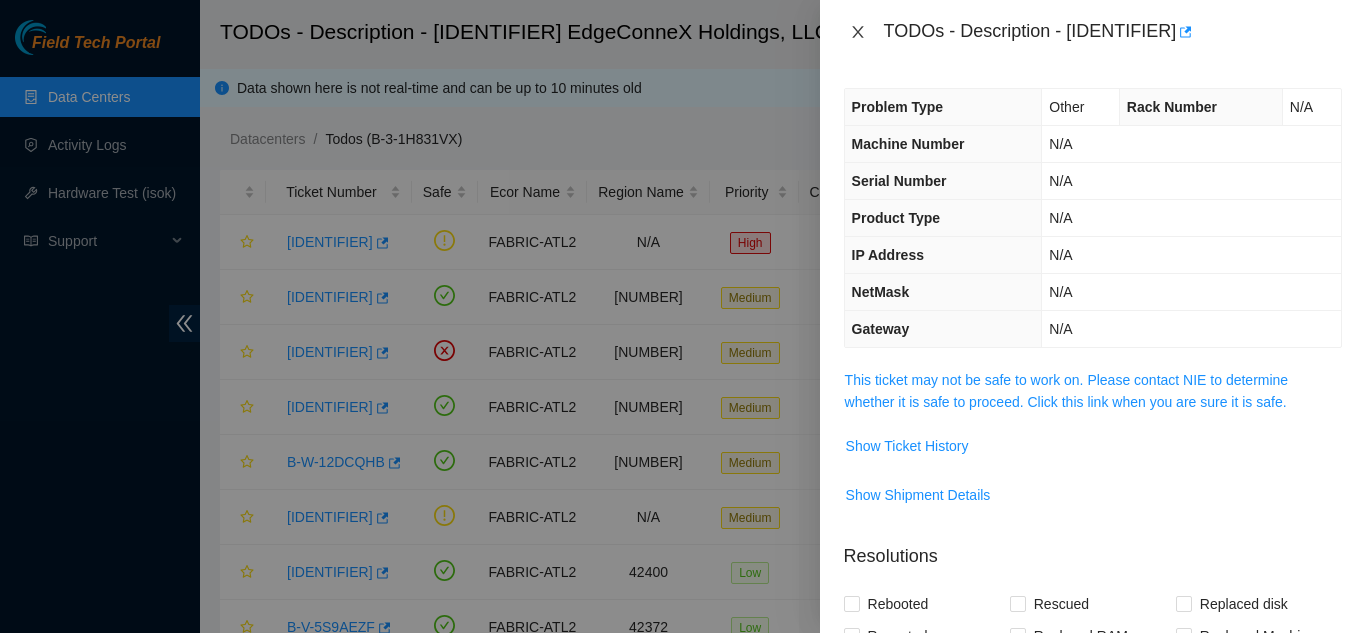 click 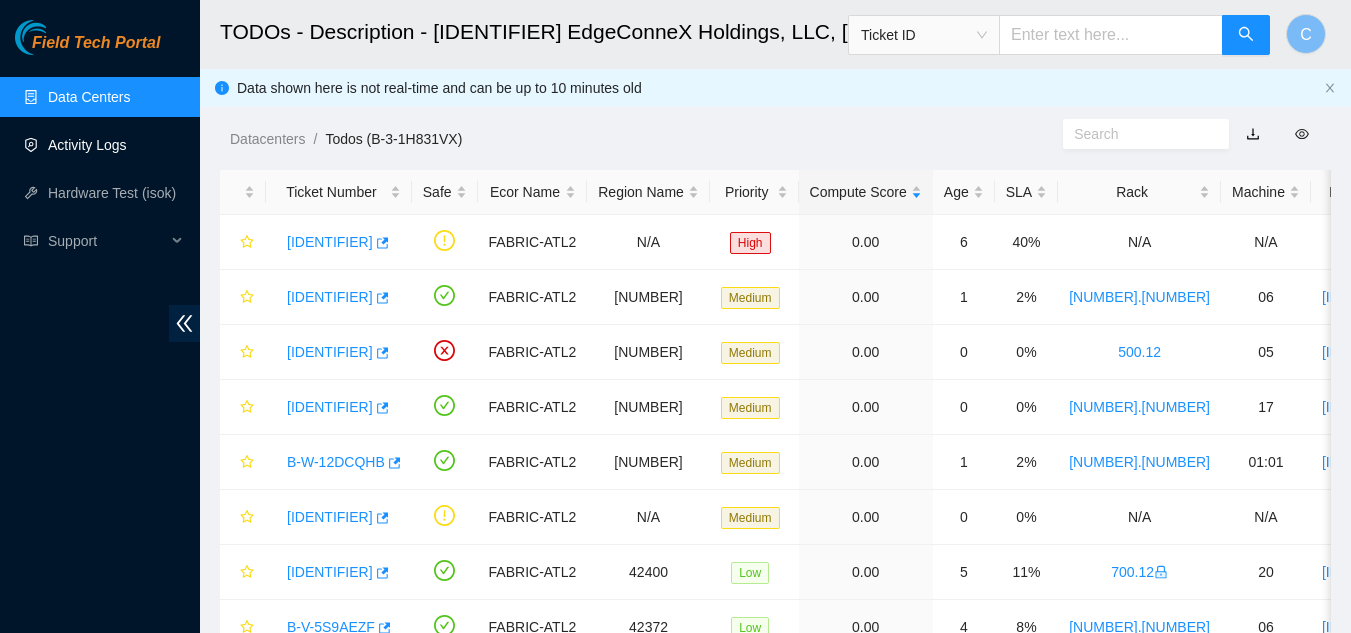 click on "Activity Logs" at bounding box center (87, 145) 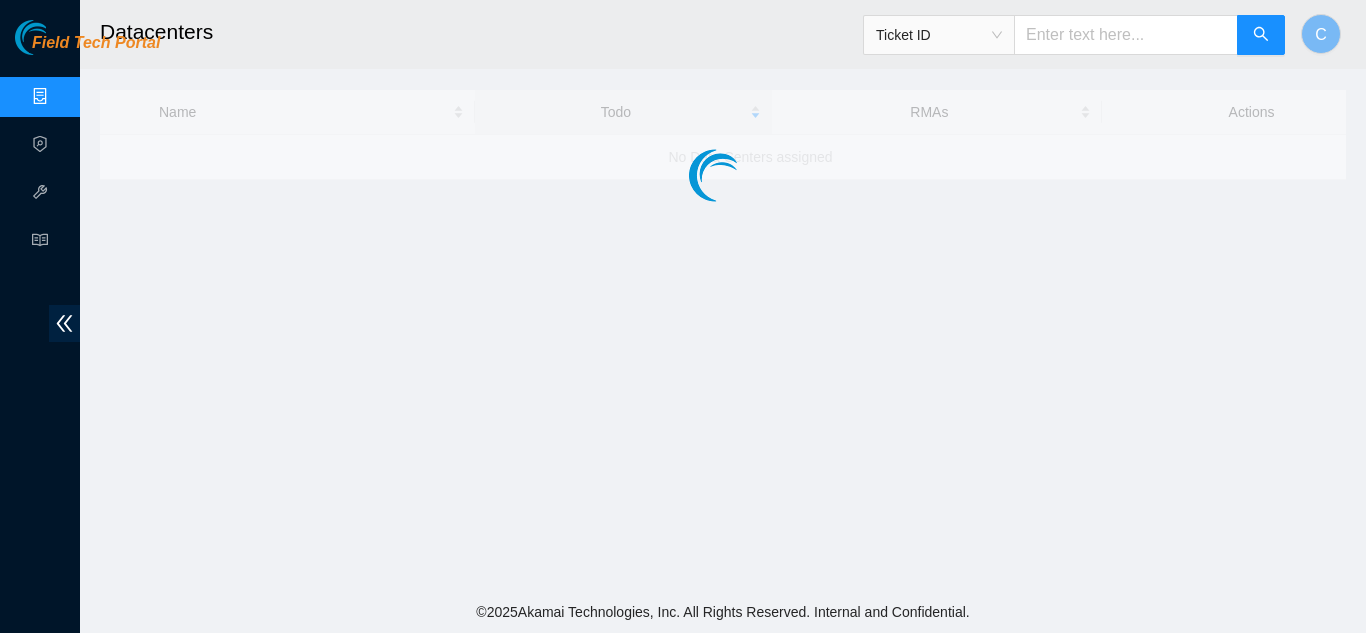 scroll, scrollTop: 0, scrollLeft: 0, axis: both 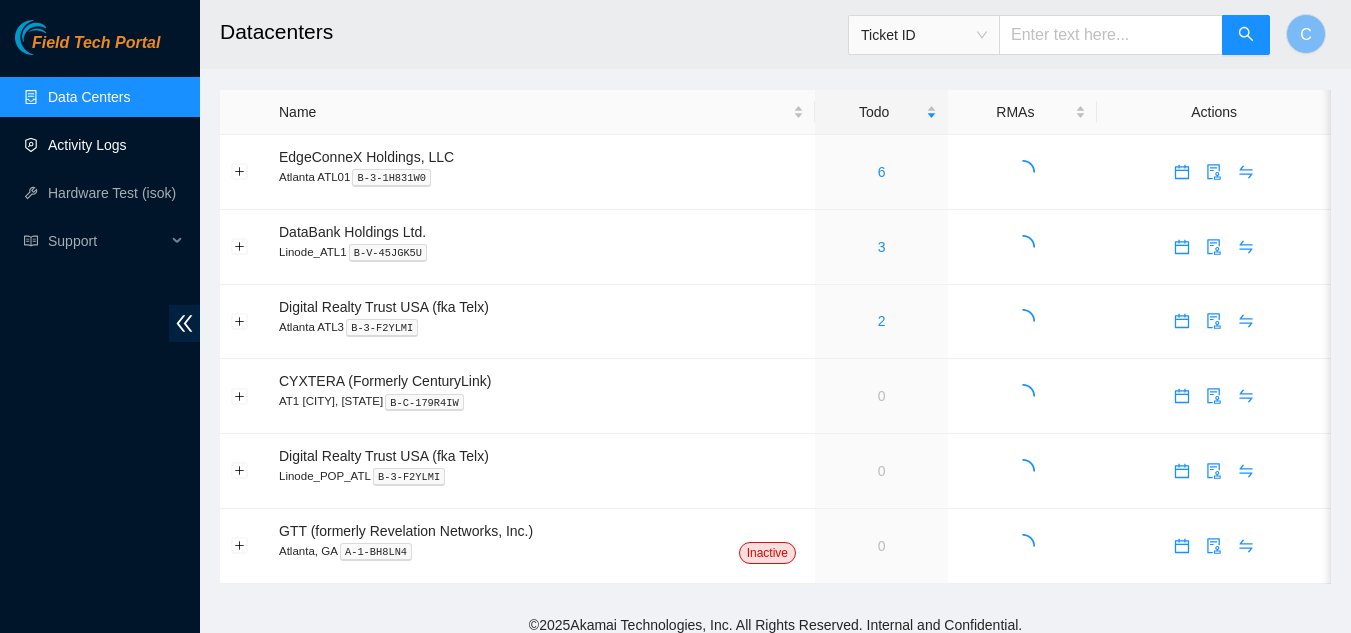 click on "Activity Logs" at bounding box center [87, 145] 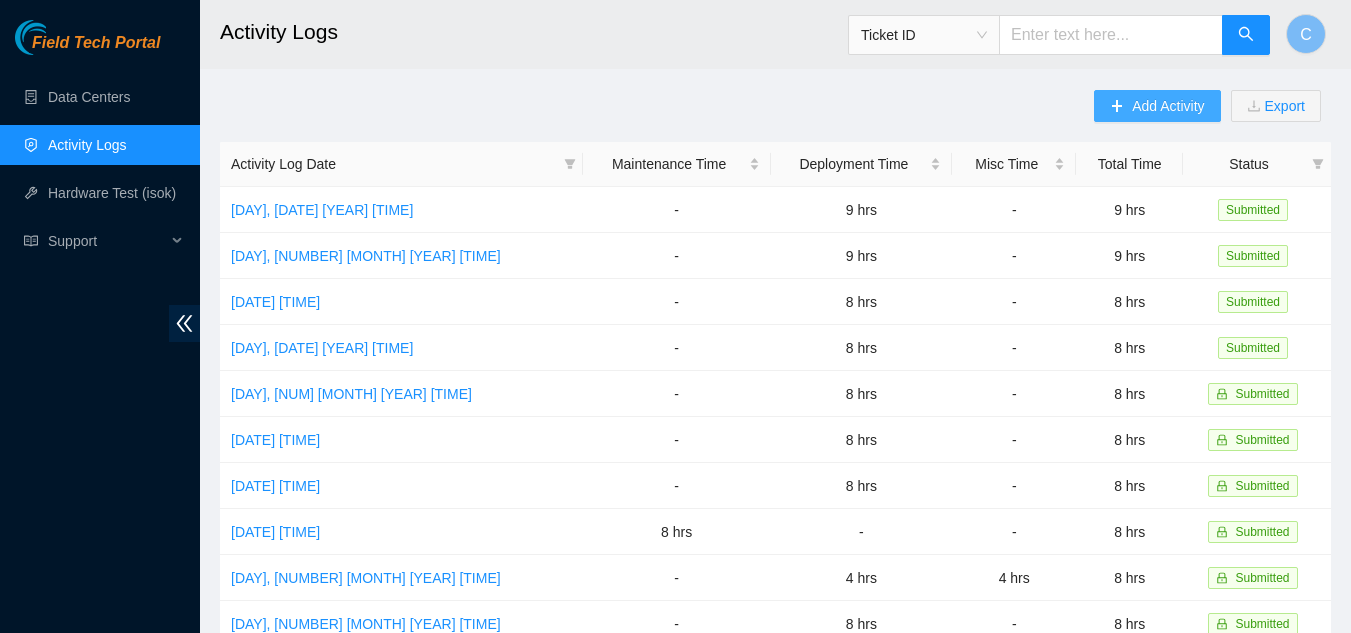 click on "Add Activity" at bounding box center (1157, 106) 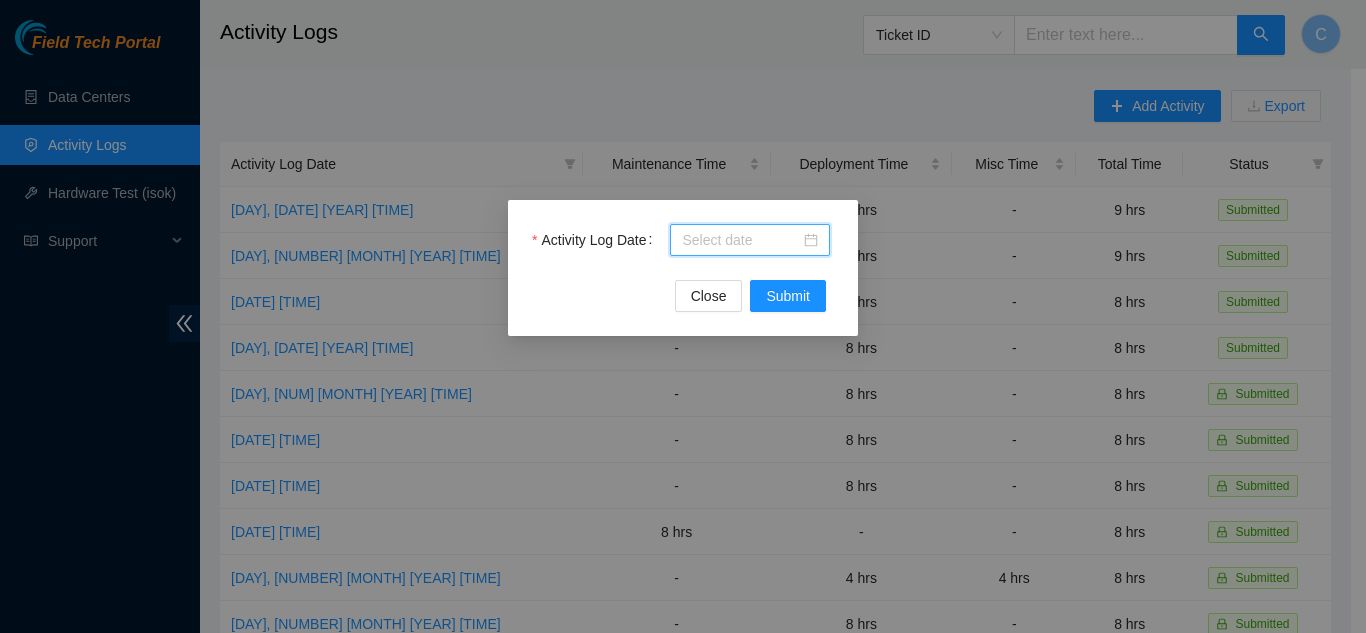 click on "Activity Log Date" at bounding box center [741, 240] 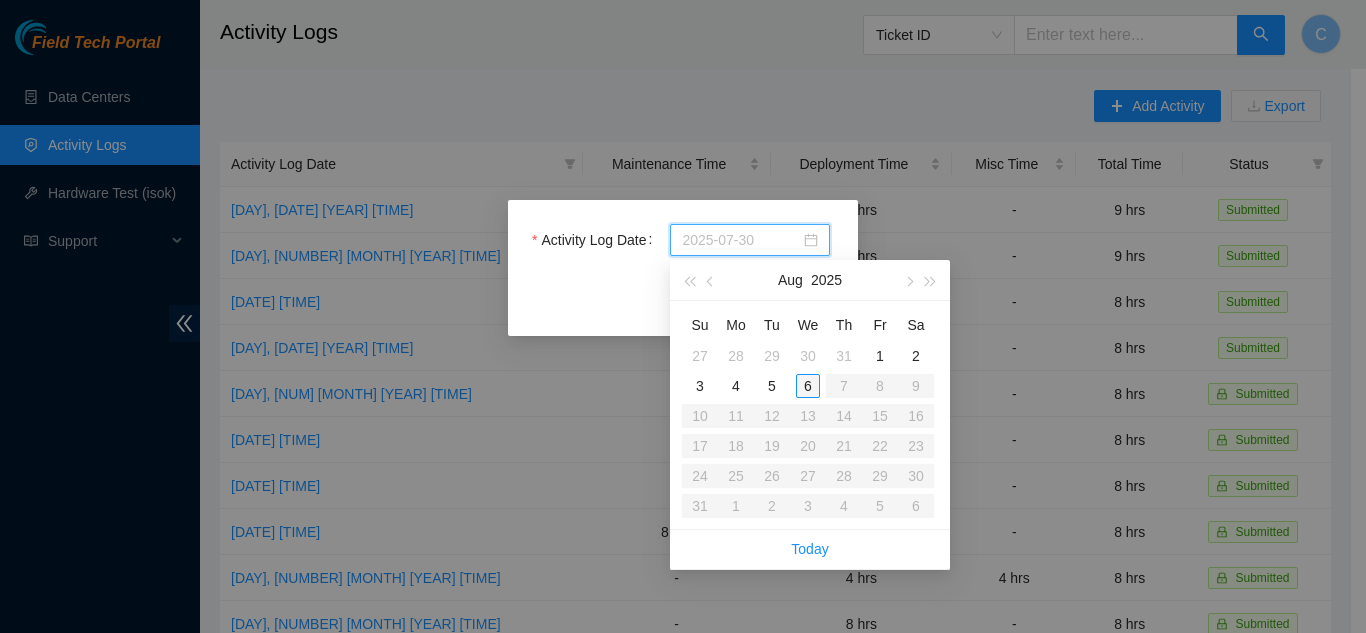 type on "[DATE]" 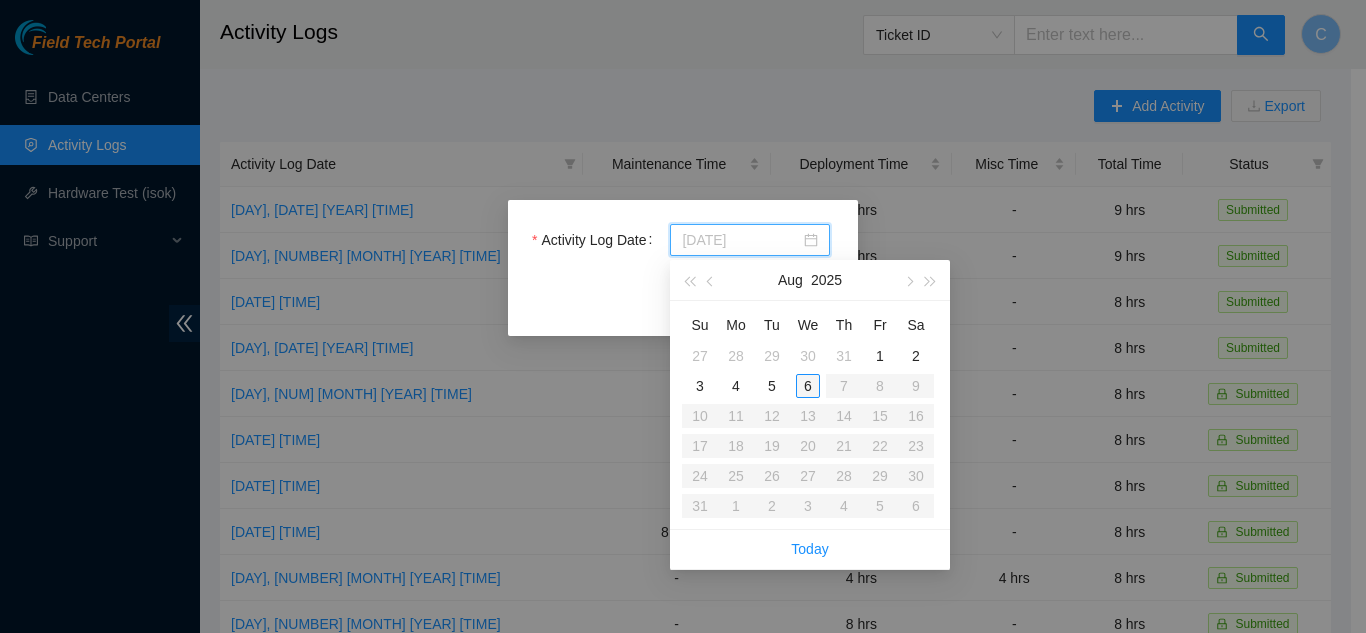 click on "6" at bounding box center [808, 386] 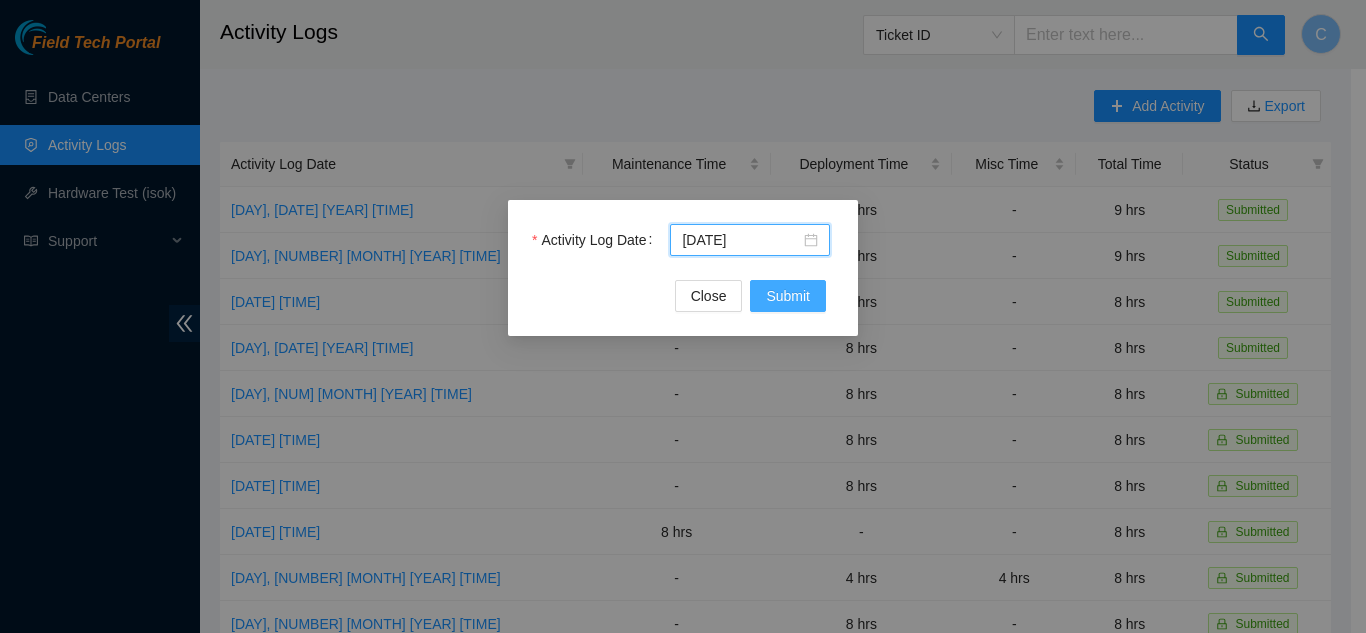 click on "Submit" at bounding box center [788, 296] 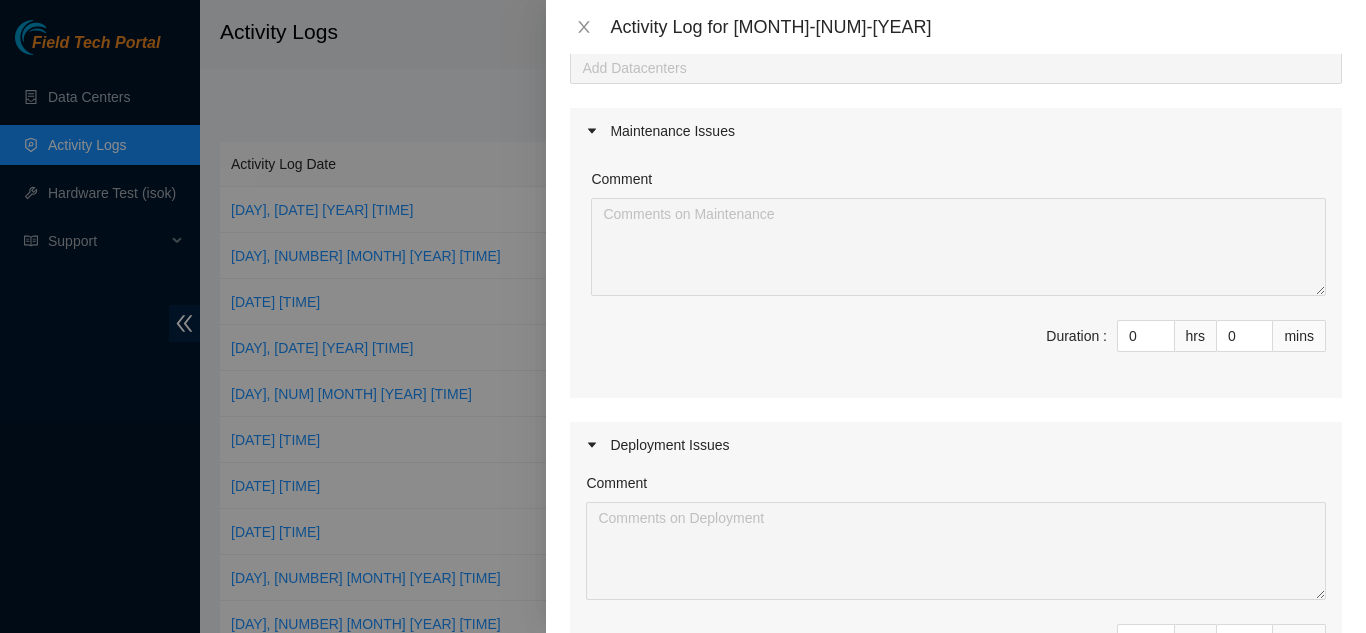 scroll, scrollTop: 400, scrollLeft: 0, axis: vertical 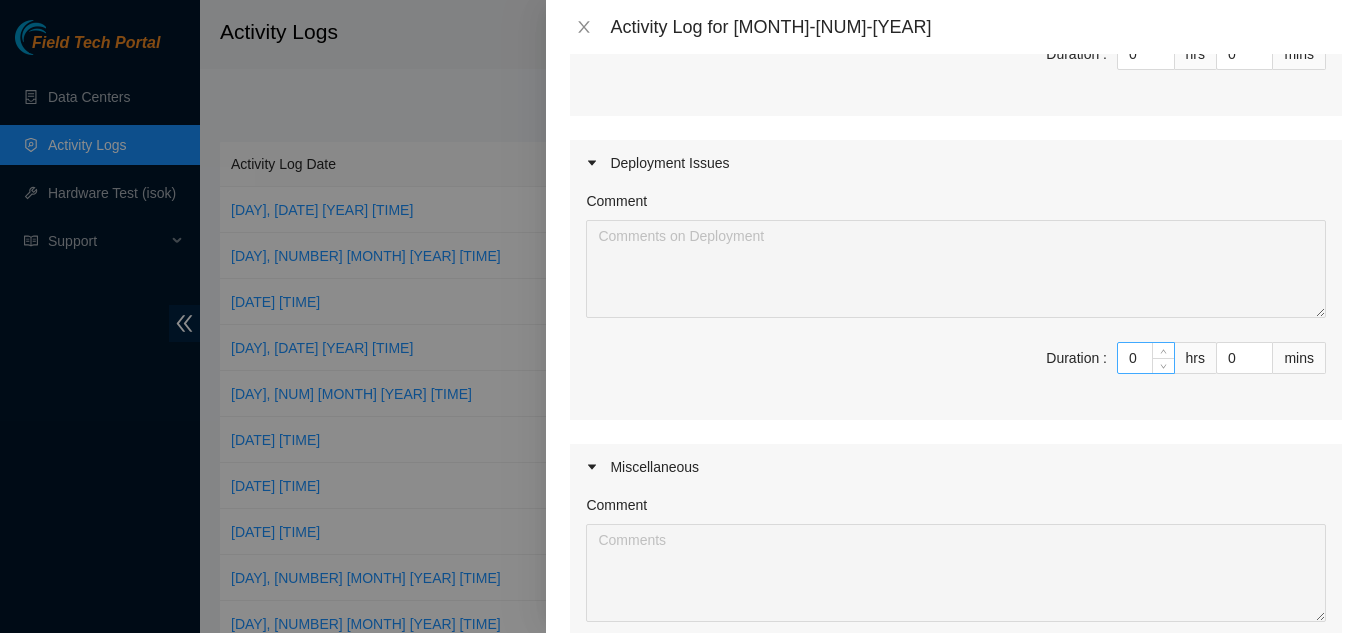 click on "0" at bounding box center [1146, 358] 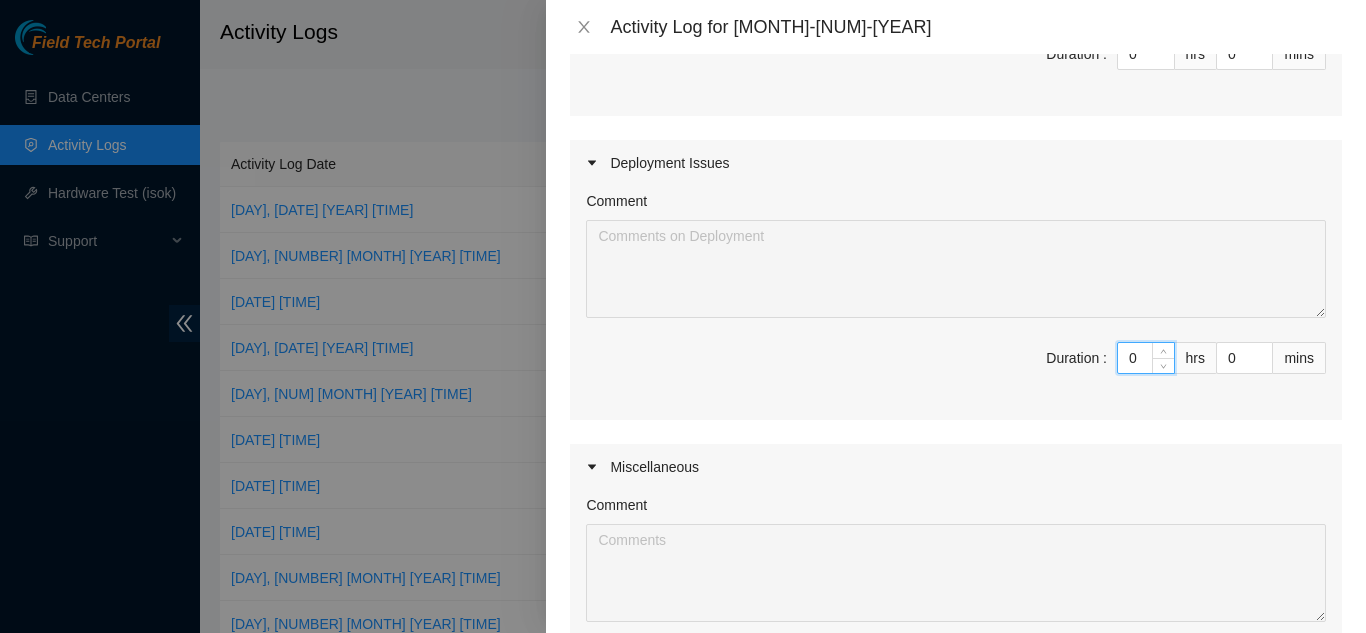 type on "09" 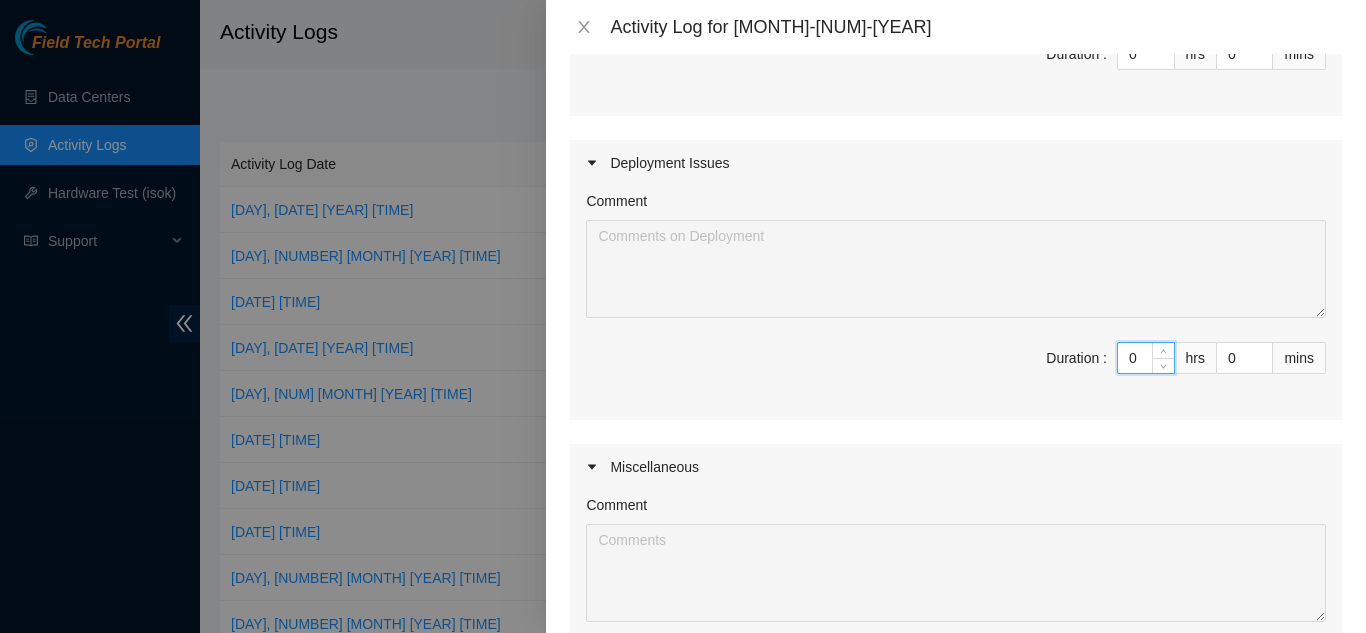 type on "9" 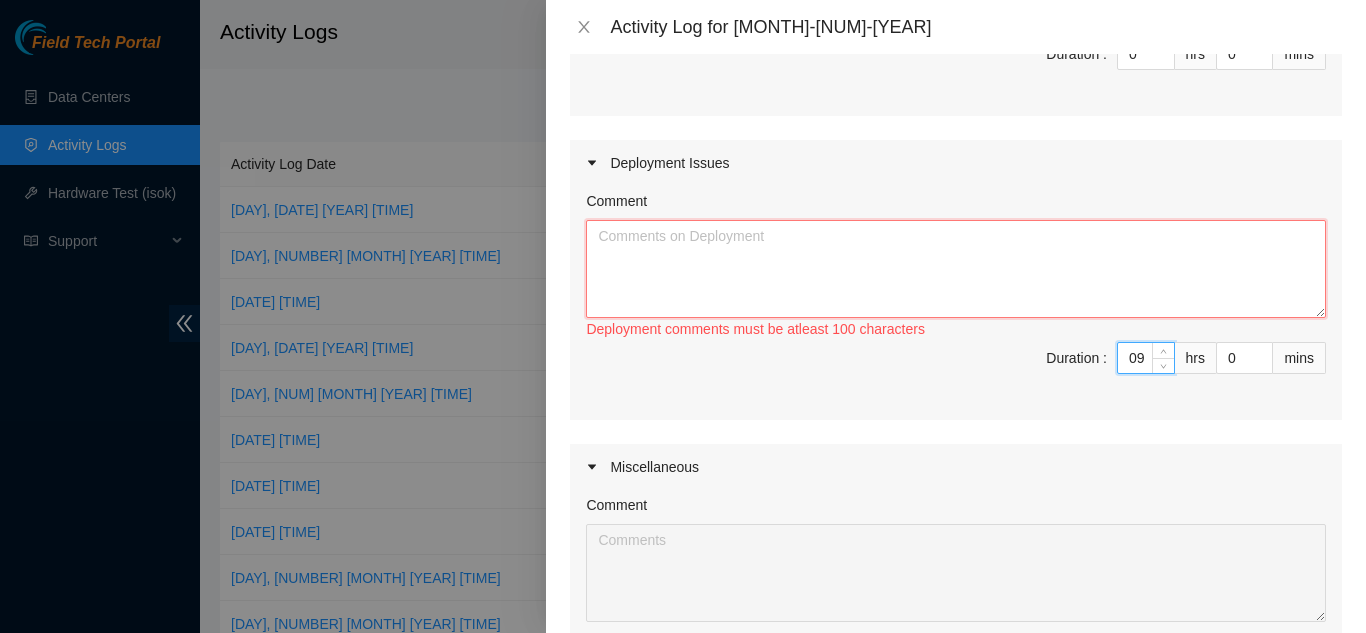 type on "9" 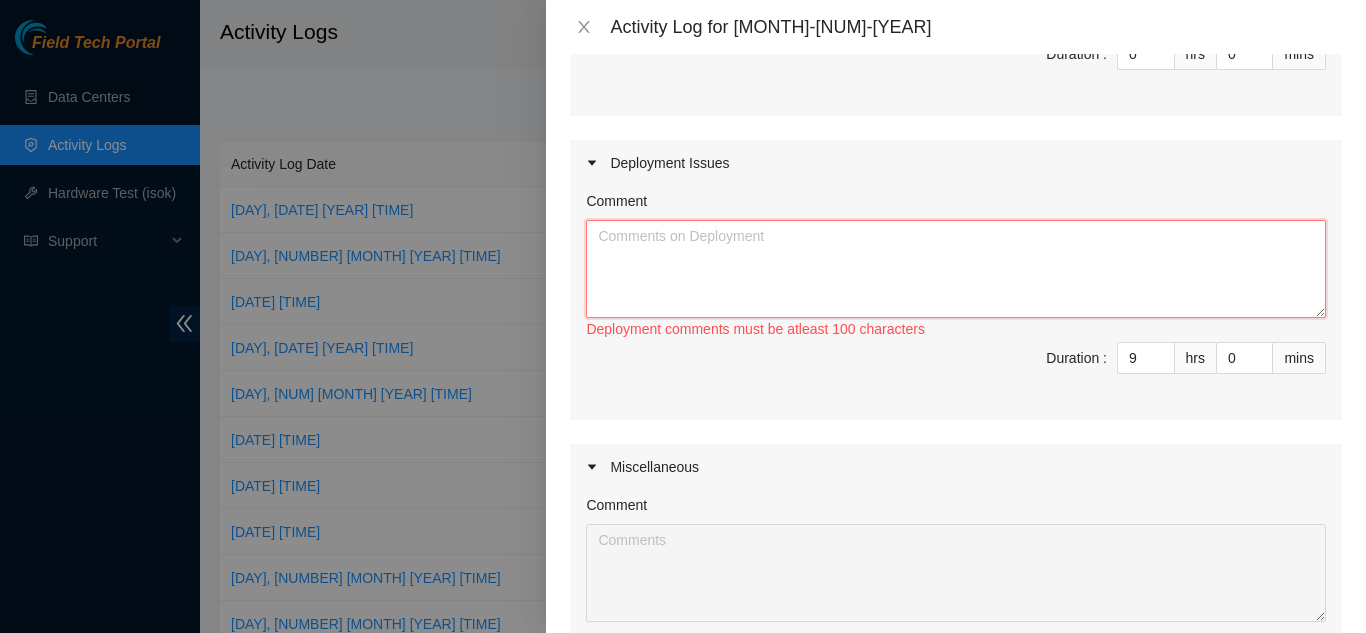 click on "Comment" at bounding box center (956, 269) 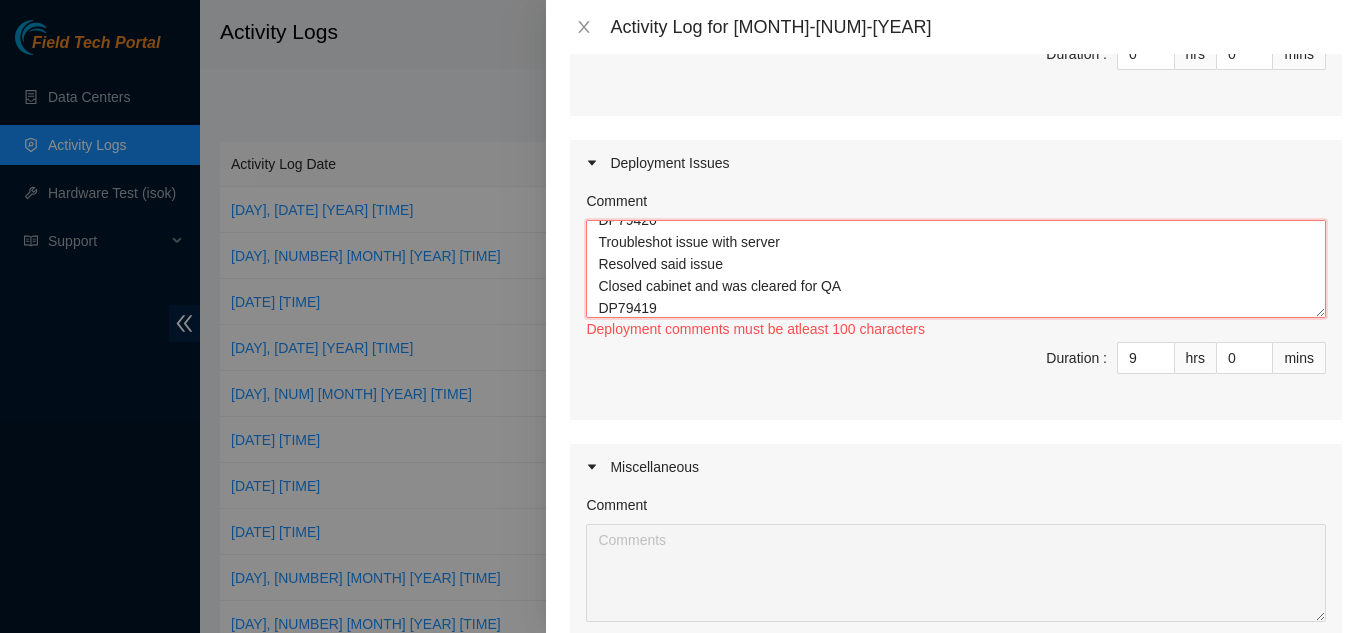 scroll, scrollTop: 38, scrollLeft: 0, axis: vertical 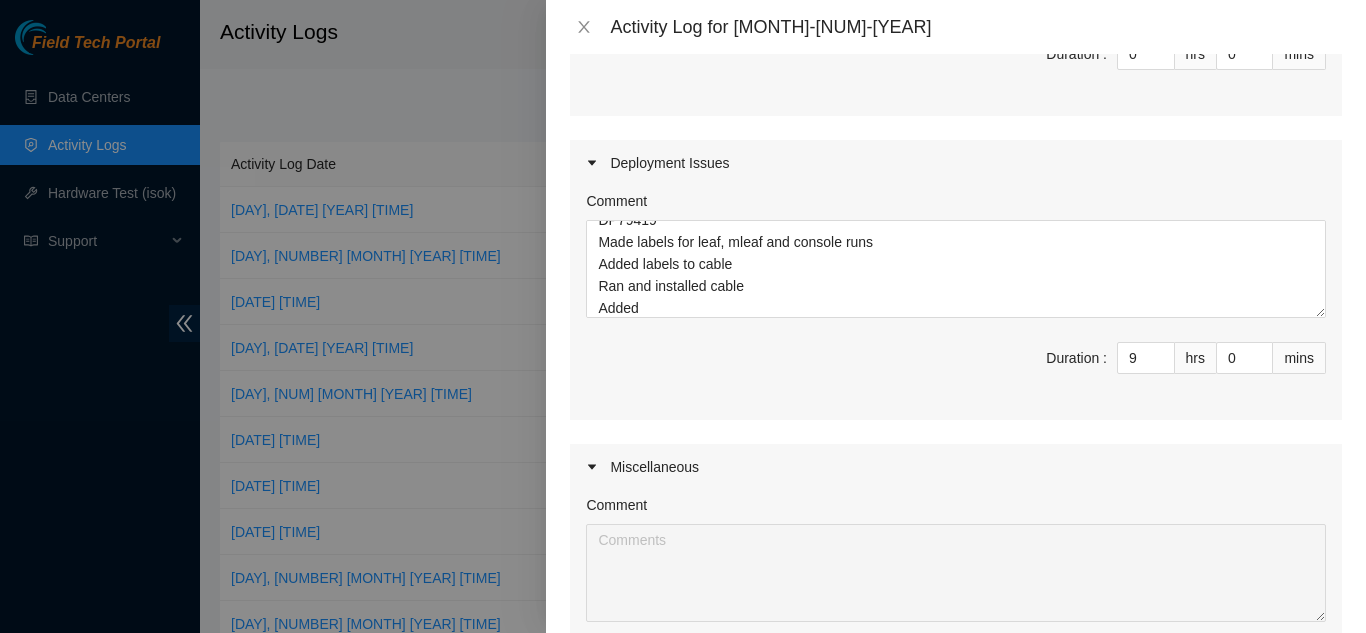 click on "Duration : 0 hrs 0 mins" at bounding box center [956, 66] 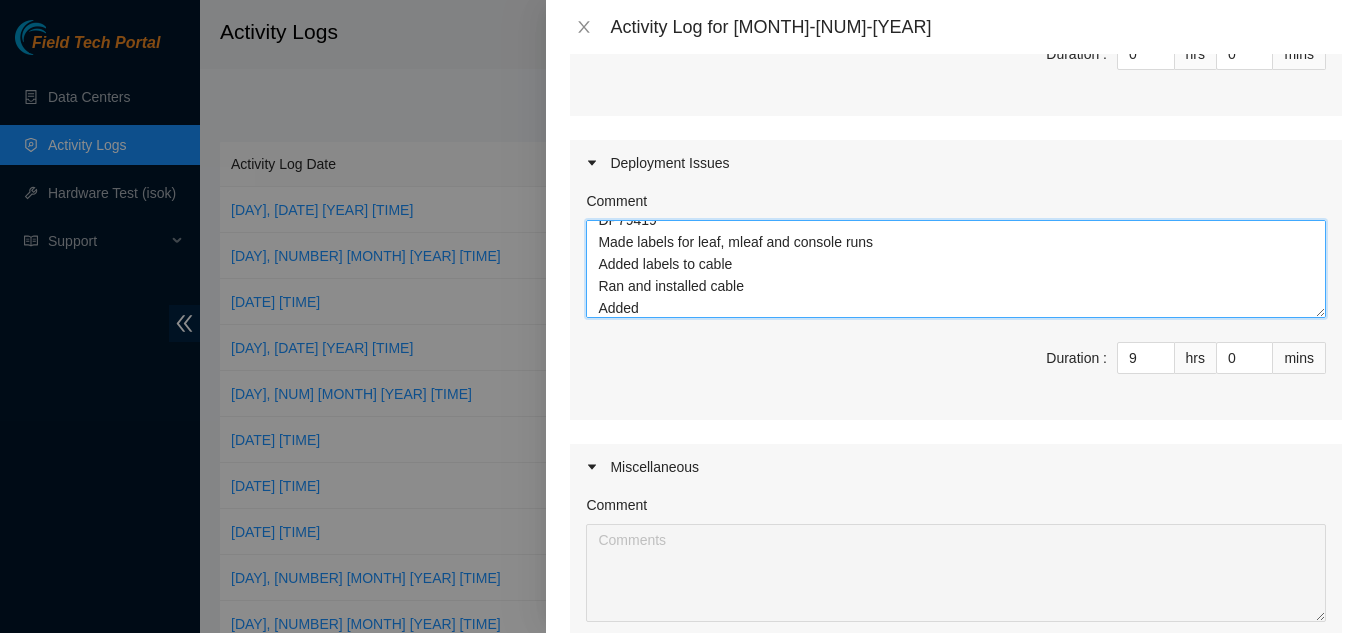 click on "DP79420
Troubleshot issue with server
Resolved said issue
Closed cabinet and was cleared for QA
DP79419
Made labels for leaf, mleaf and console runs
Added labels to cable
Ran and installed cable
Added" at bounding box center (956, 269) 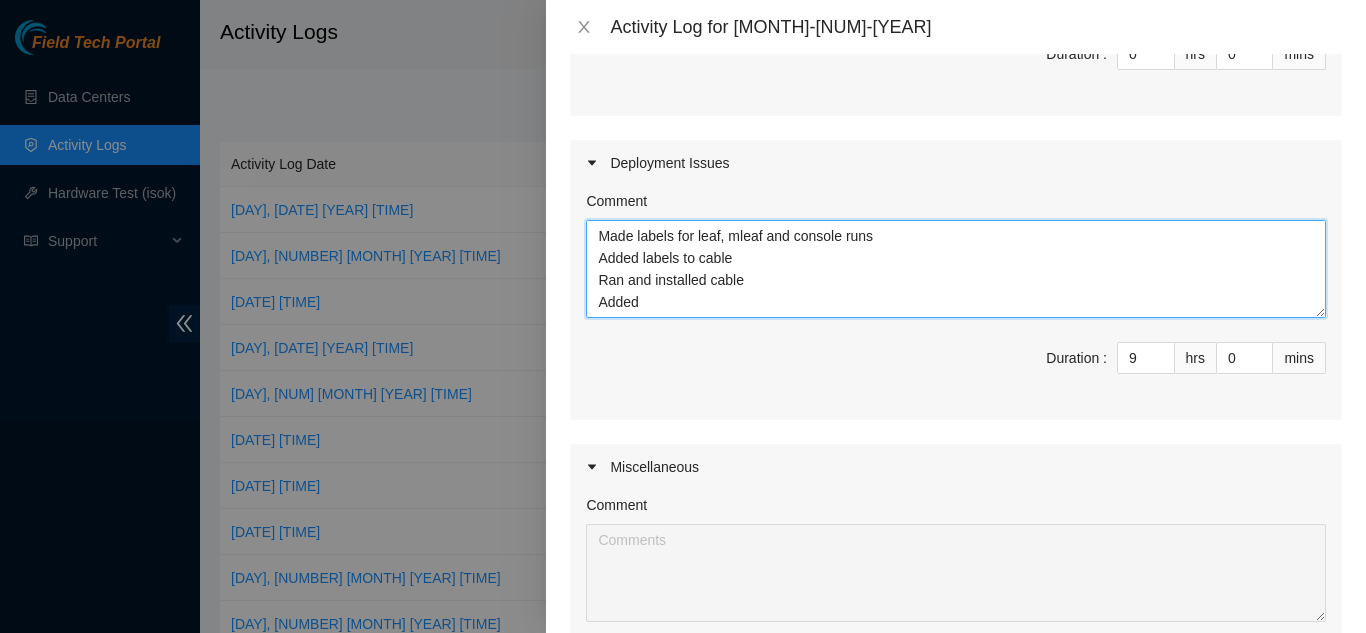 click on "DP79420
Troubleshot issue with server
Resolved said issue
Closed cabinet and was cleared for QA
DP79419
Made labels for leaf, mleaf and console runs
Added labels to cable
Ran and installed cable
Added" at bounding box center [956, 269] 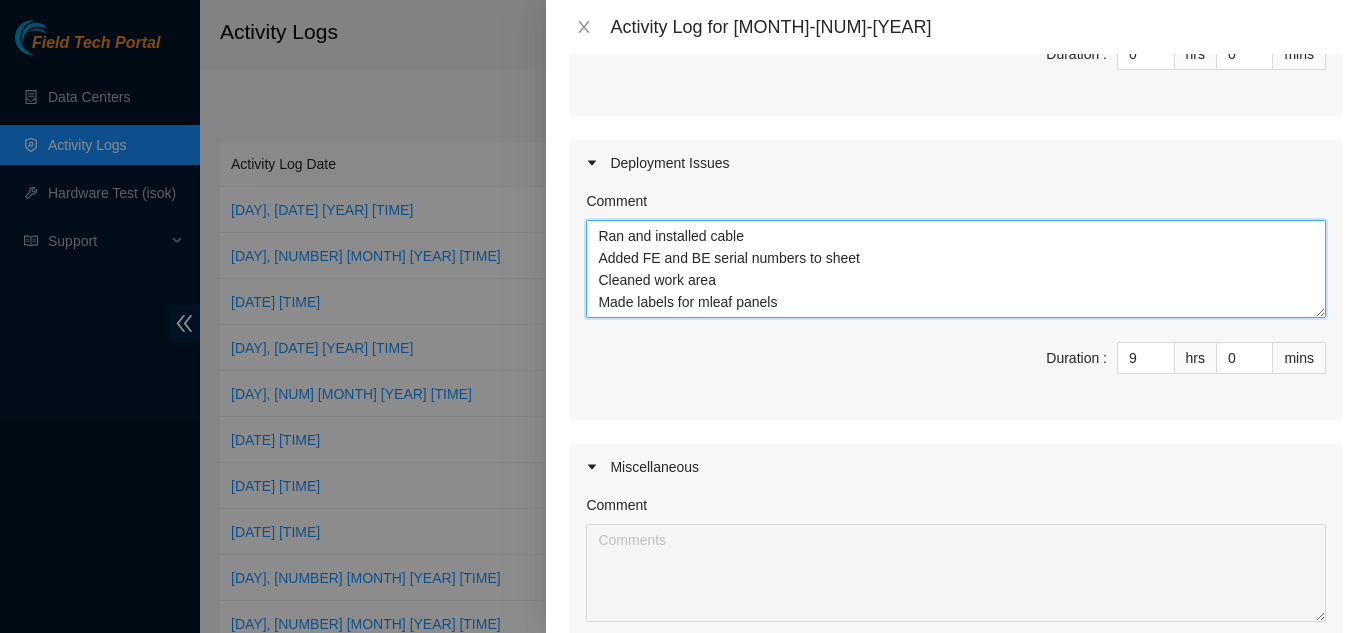 scroll, scrollTop: 154, scrollLeft: 0, axis: vertical 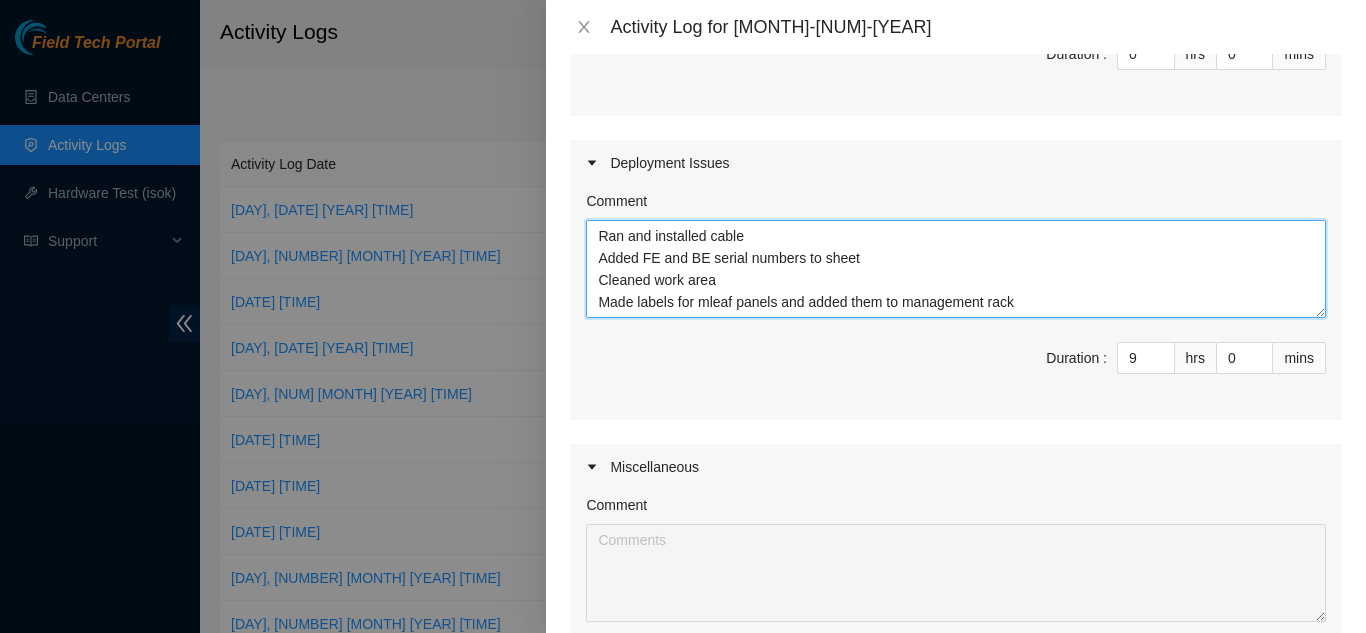 click on "DP79420
Troubleshot issue with server
Resolved said issue
Closed cabinet and was cleared for QA
DP79419
Made labels for leaf, mleaf and console runs
Added labels to cable
Ran and installed cable
Added FE and BE serial numbers to sheet
Cleaned work area
Made labels for mleaf panels and added them to management rack" at bounding box center [956, 269] 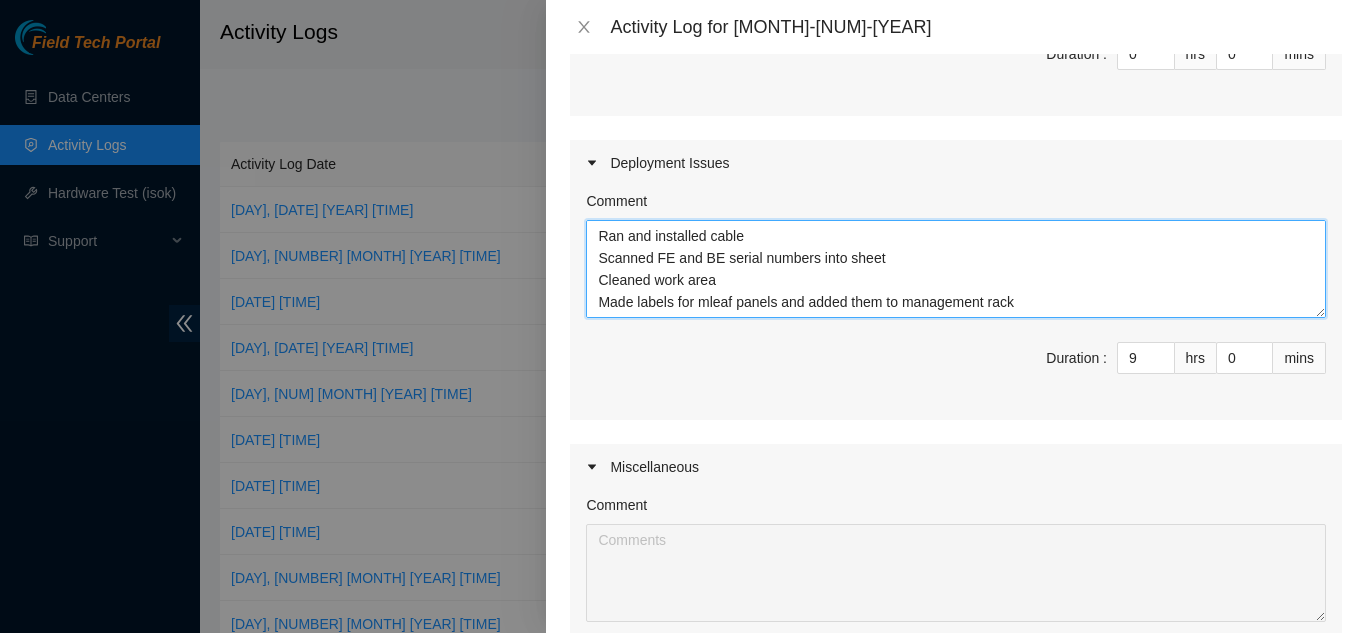 type on "DP79420
Troubleshot issue with server
Resolved said issue
Closed cabinet and was cleared for QA
DP79419
Made labels for leaf, mleaf and console runs
Added labels to cable
Ran and installed cable
Scanned FE and BE serial numbers into sheet
Cleaned work area
Made labels for mleaf panels and added them to management rack" 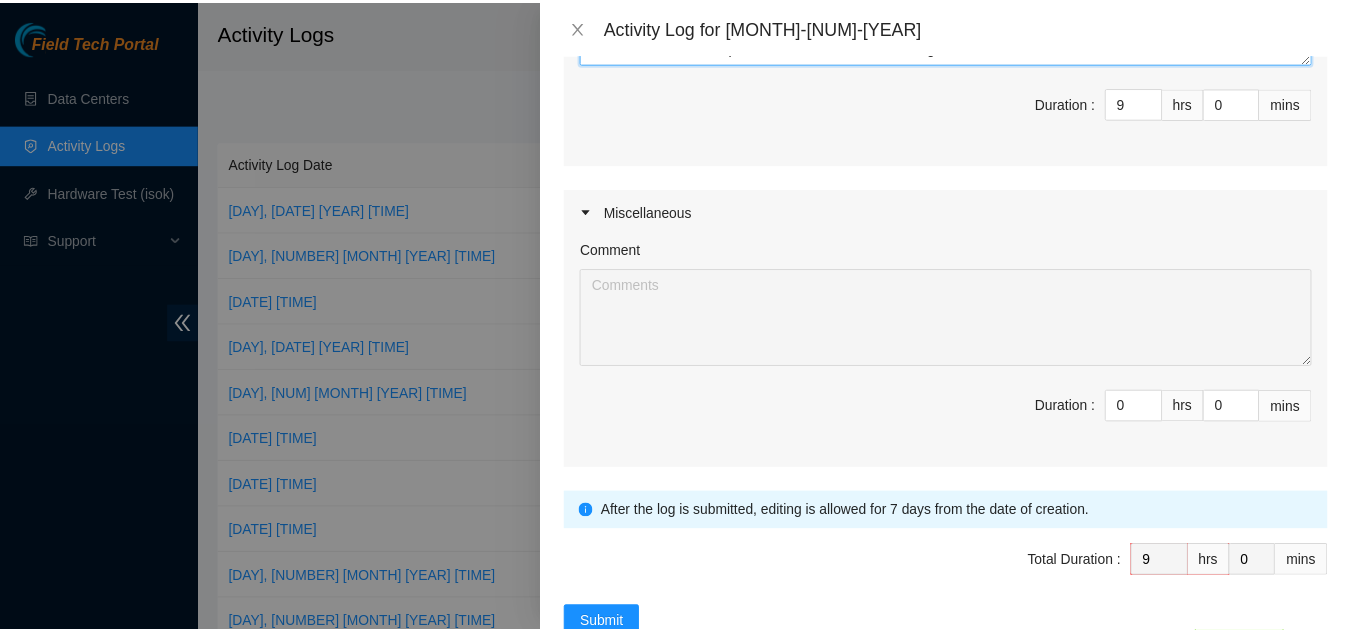 scroll, scrollTop: 710, scrollLeft: 0, axis: vertical 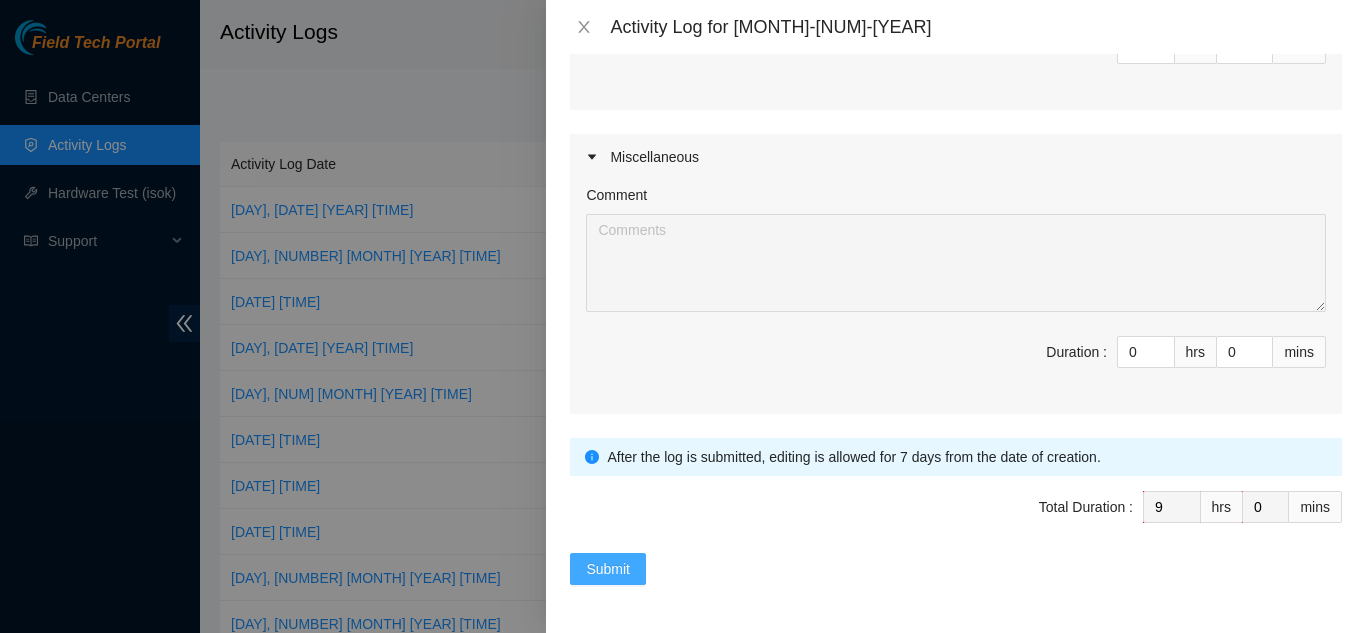 click on "Submit" at bounding box center (608, 569) 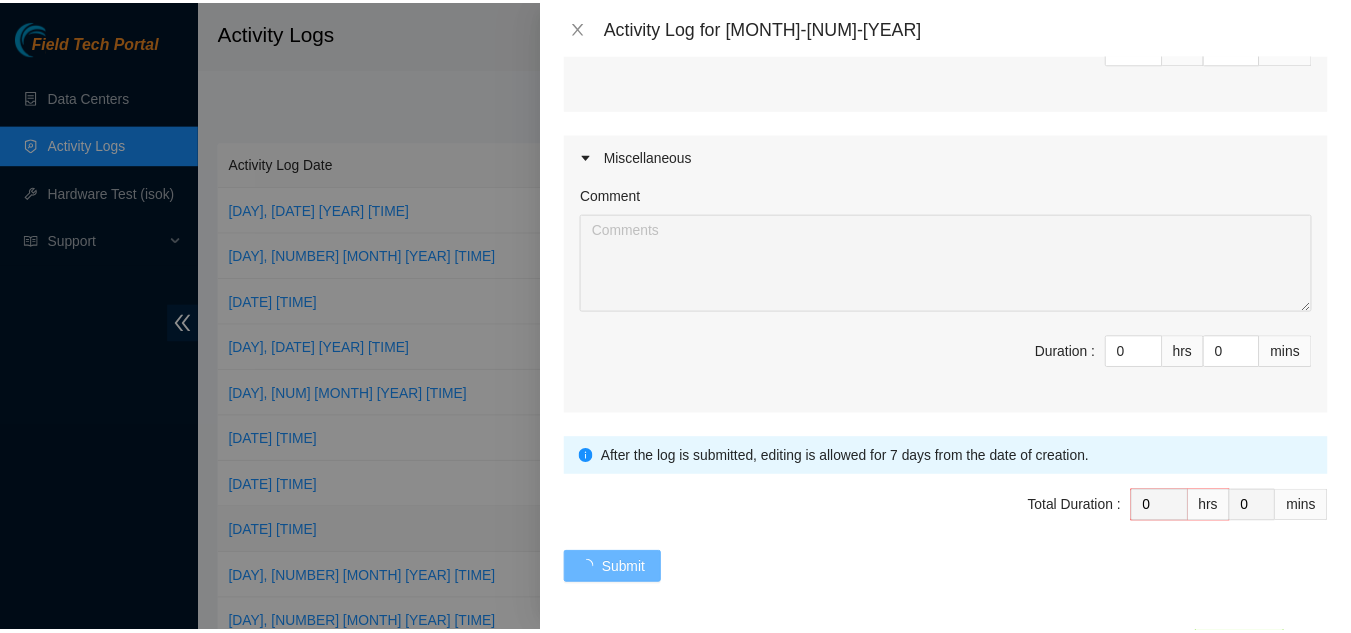 scroll, scrollTop: 0, scrollLeft: 0, axis: both 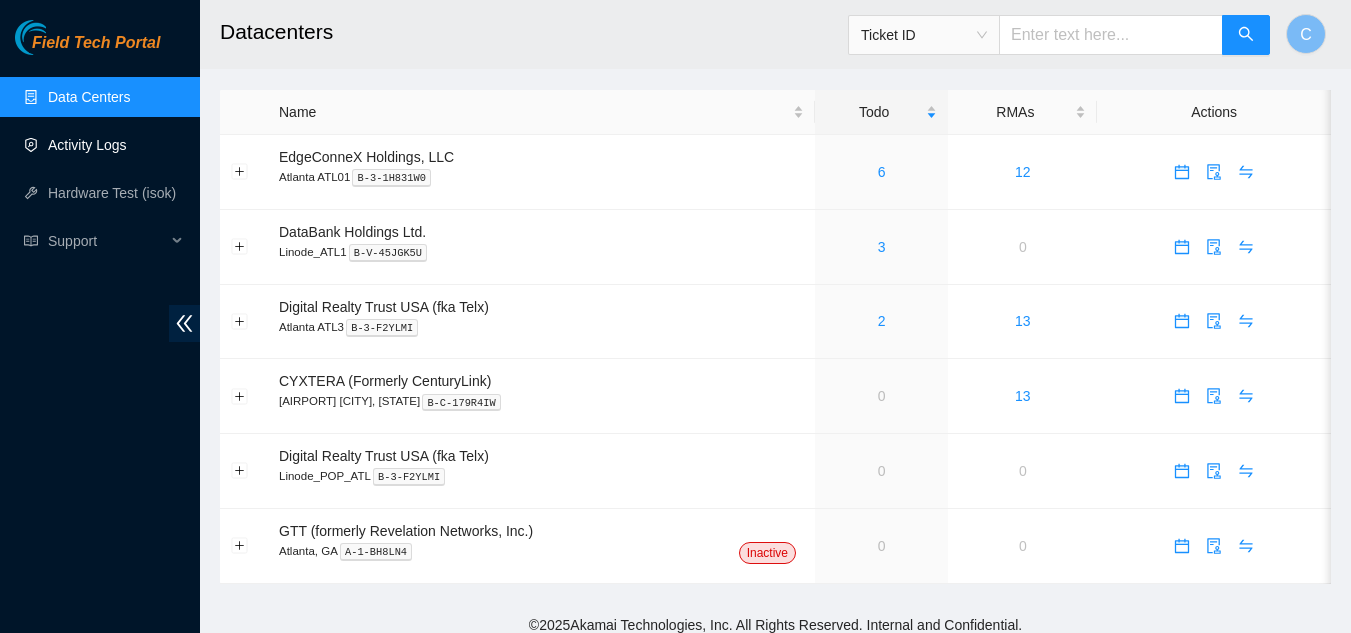 click on "Activity Logs" at bounding box center (87, 145) 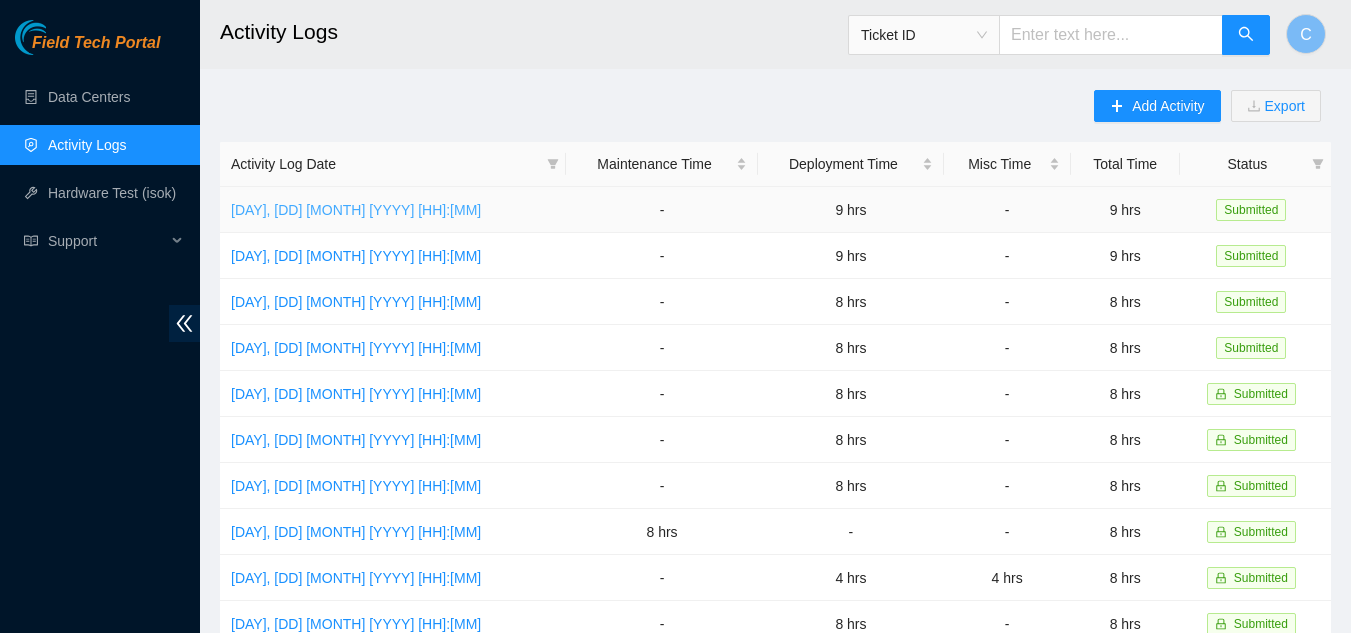 click on "Tue, 05 Aug 2025 18:35" at bounding box center [356, 210] 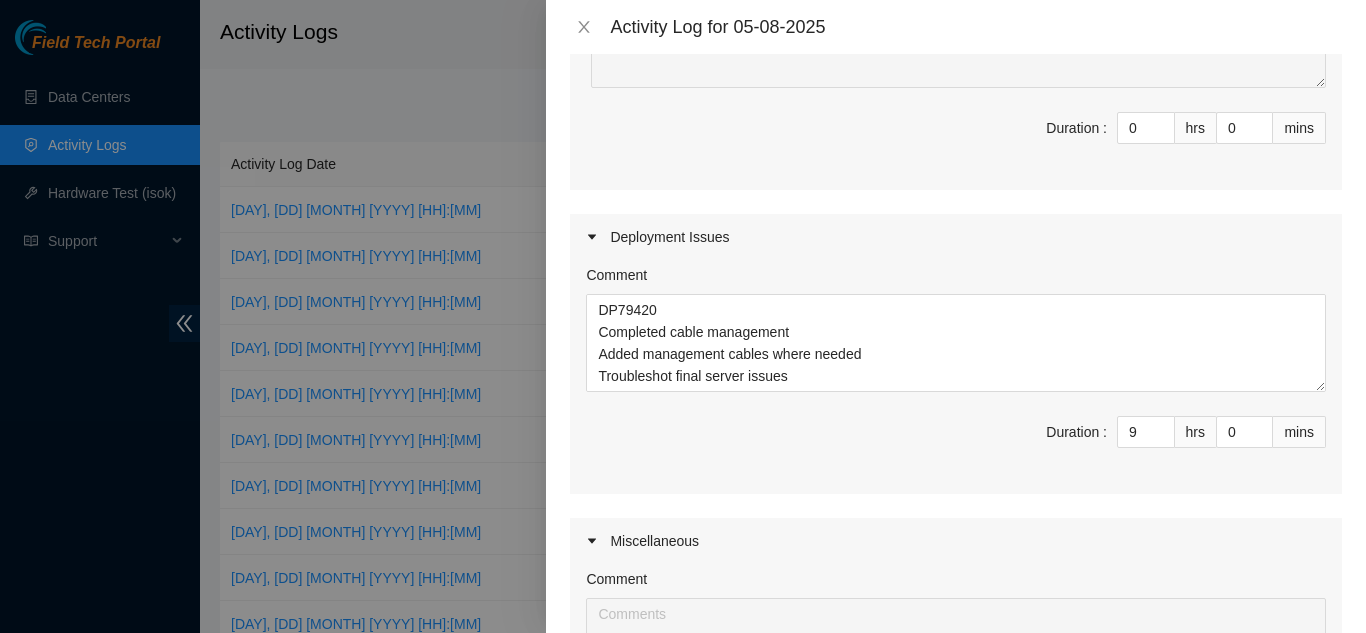 scroll, scrollTop: 327, scrollLeft: 0, axis: vertical 